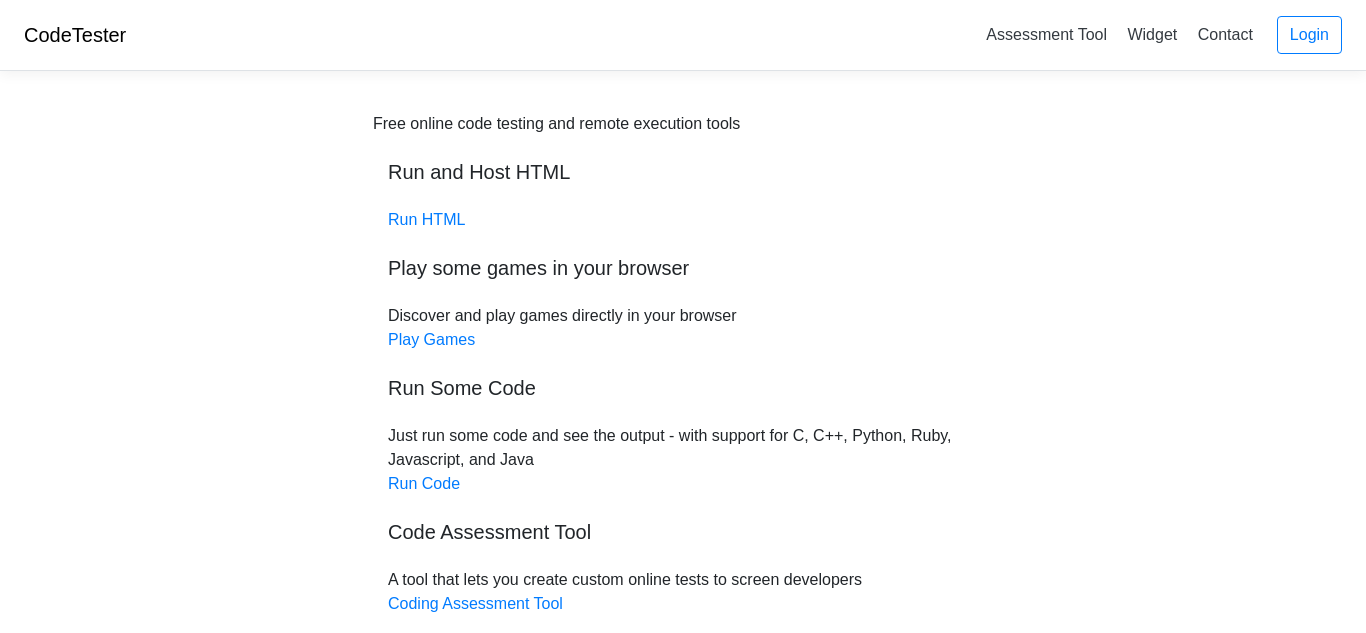 scroll, scrollTop: 0, scrollLeft: 0, axis: both 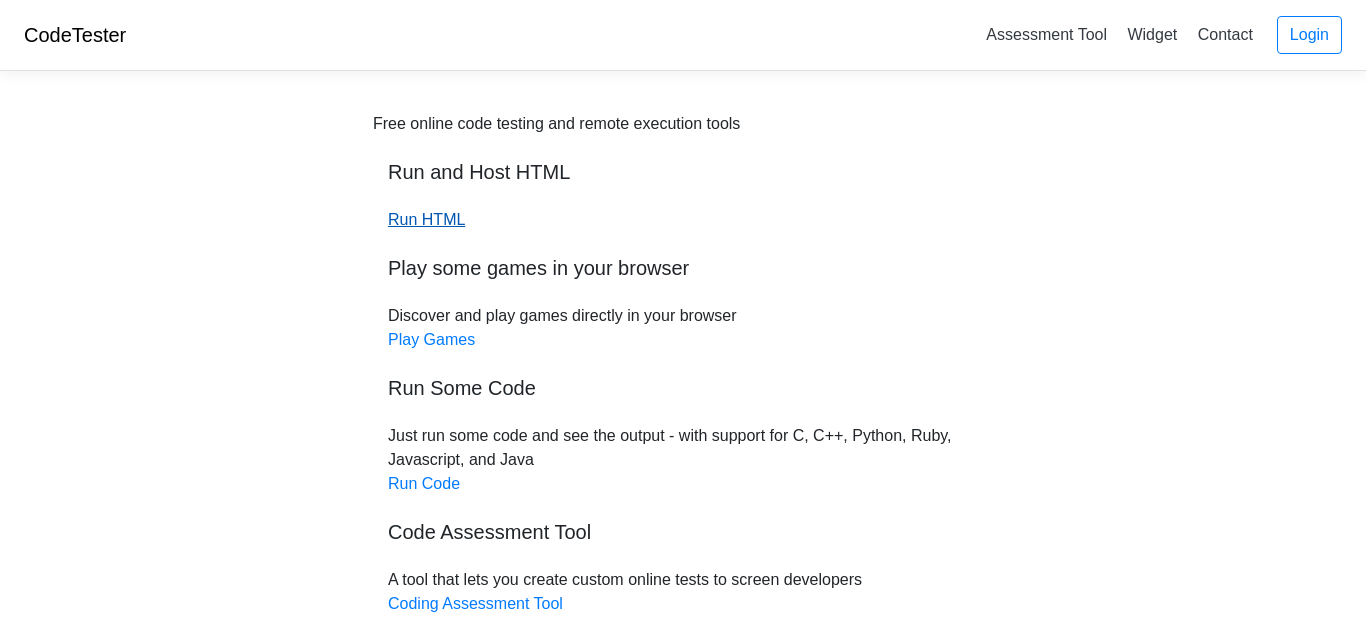click on "Run HTML" at bounding box center [426, 219] 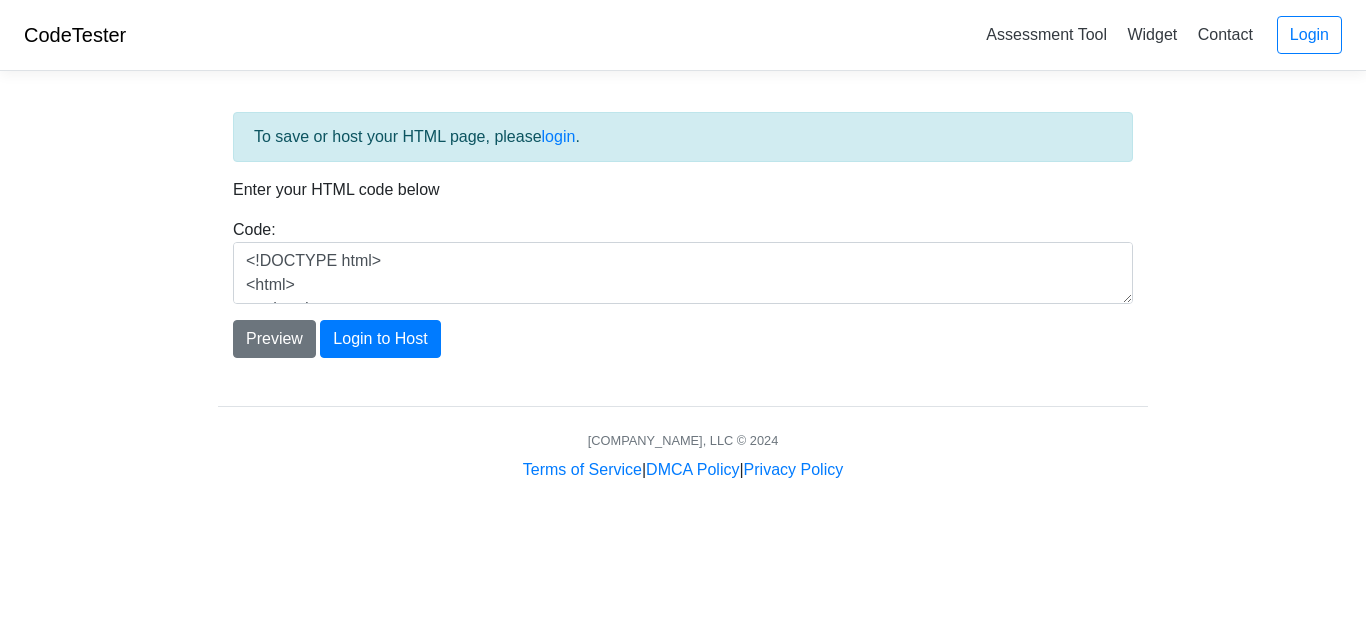 scroll, scrollTop: 0, scrollLeft: 0, axis: both 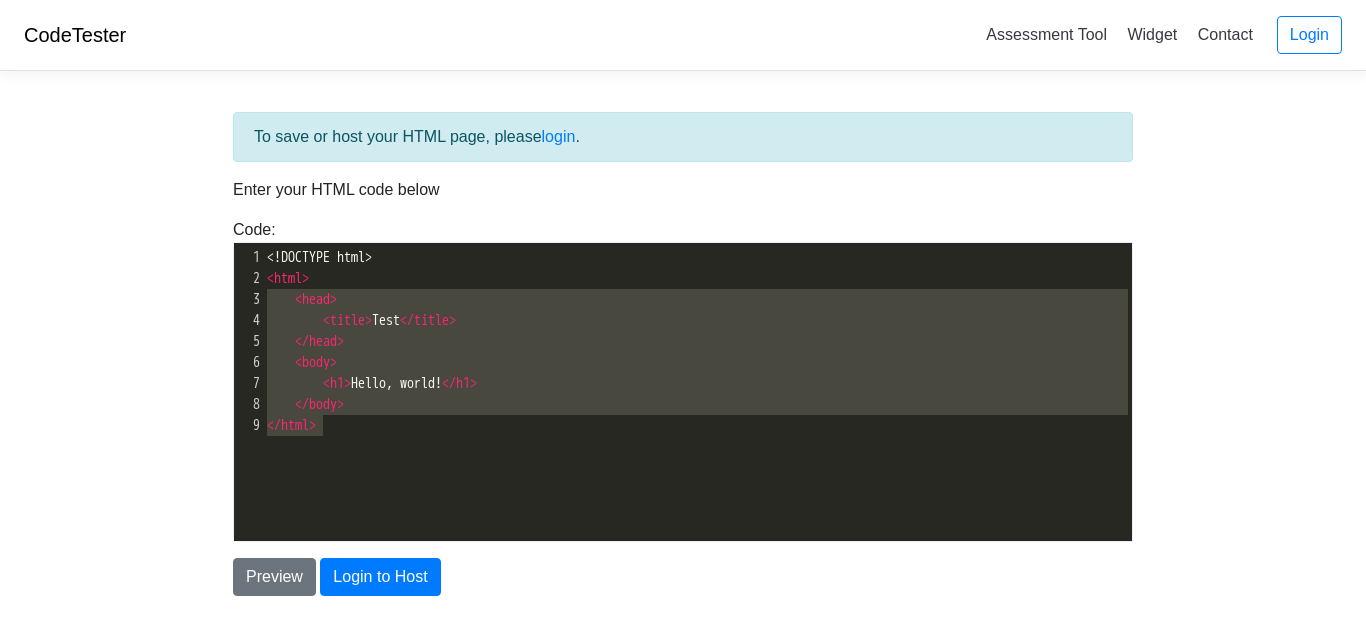 drag, startPoint x: 484, startPoint y: 428, endPoint x: 170, endPoint y: 309, distance: 335.7931 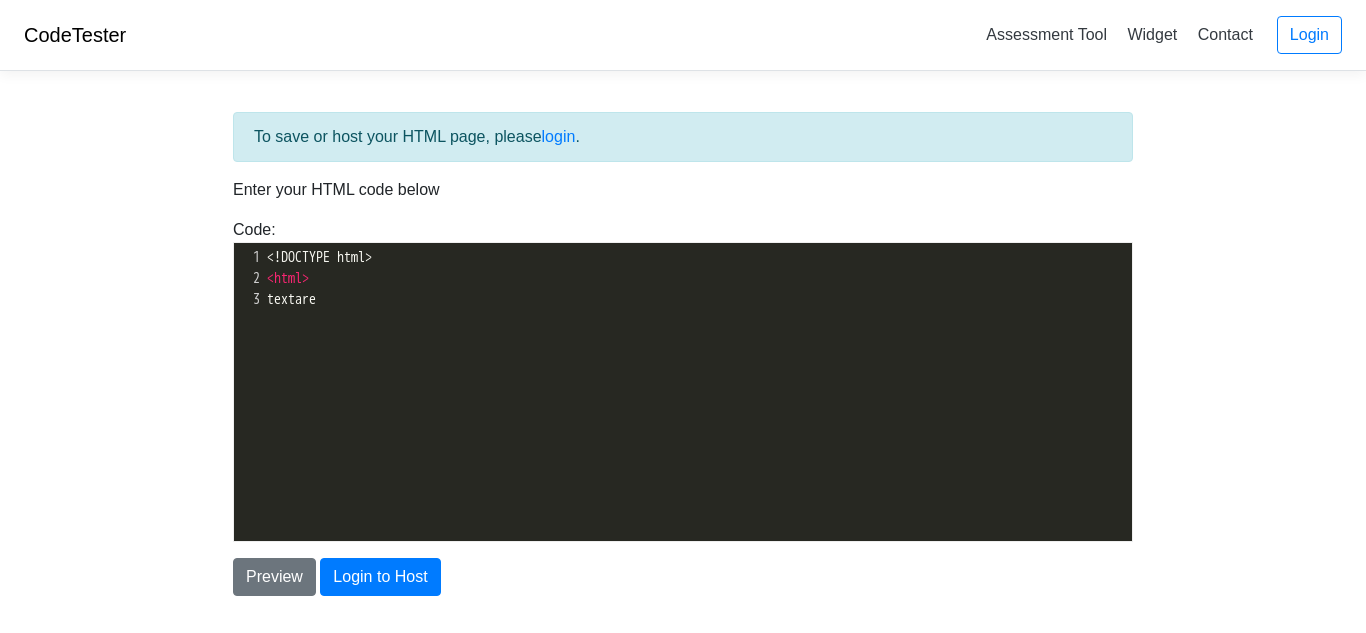 scroll, scrollTop: 7, scrollLeft: 47, axis: both 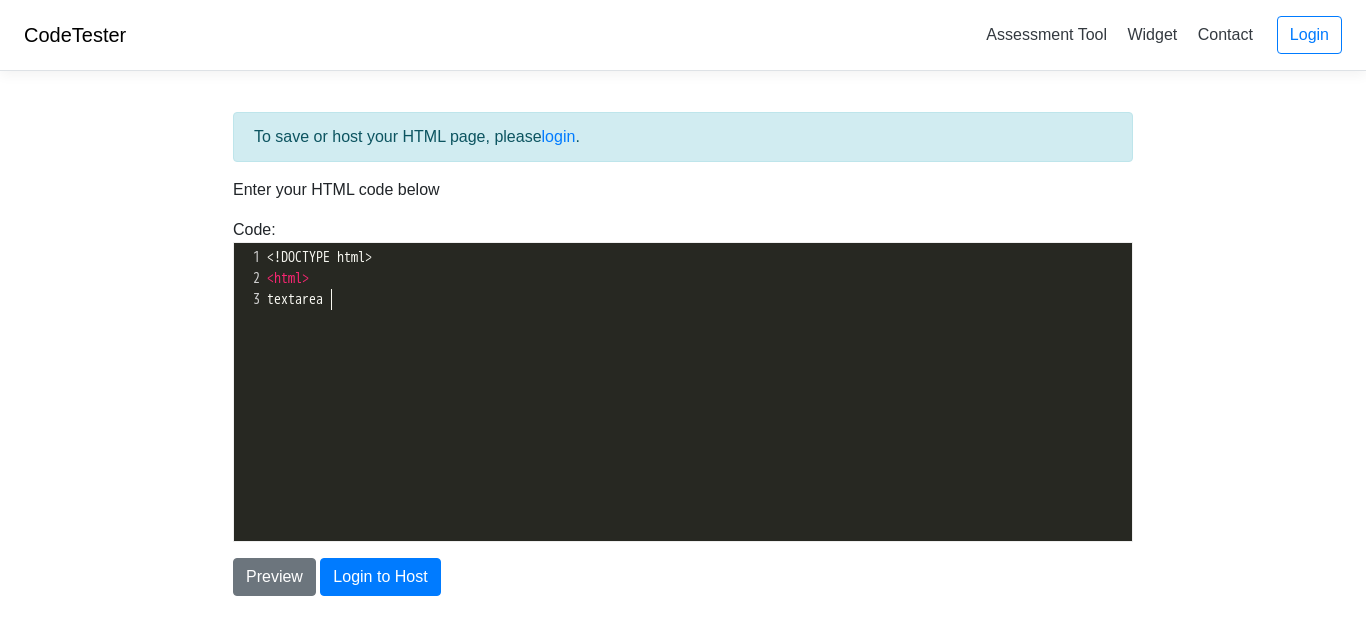 click on "3" at bounding box center [248, 257] 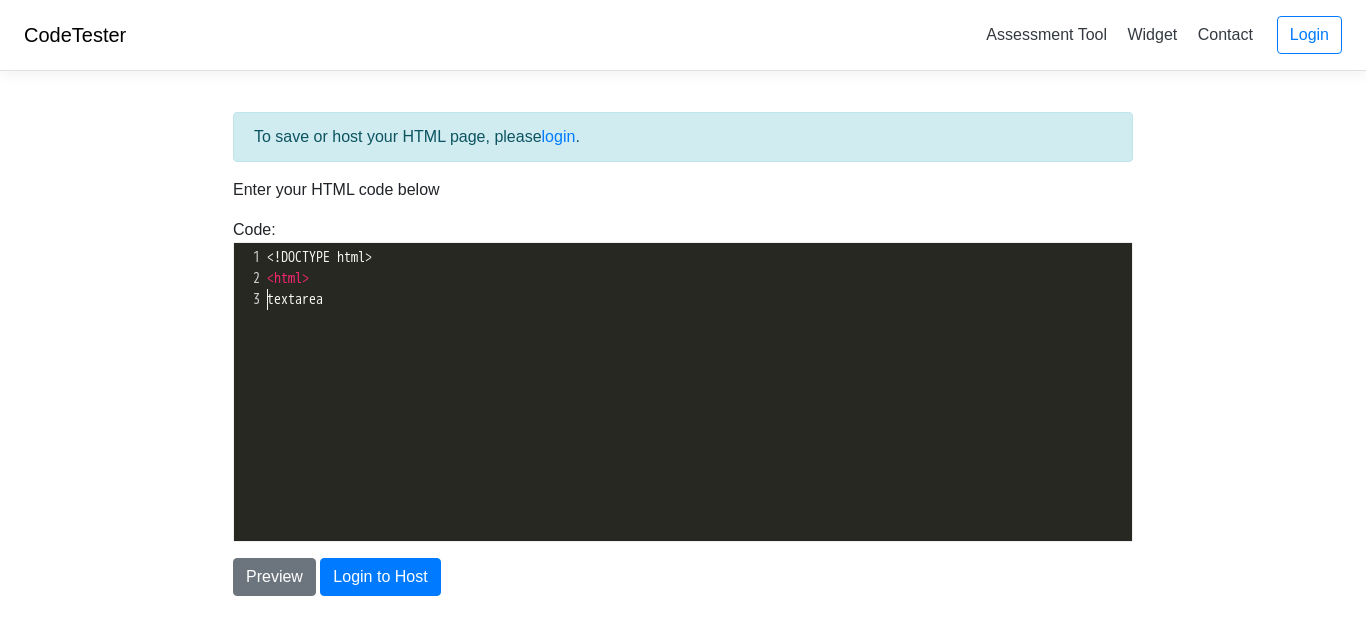 click on "textarea" at bounding box center (319, 257) 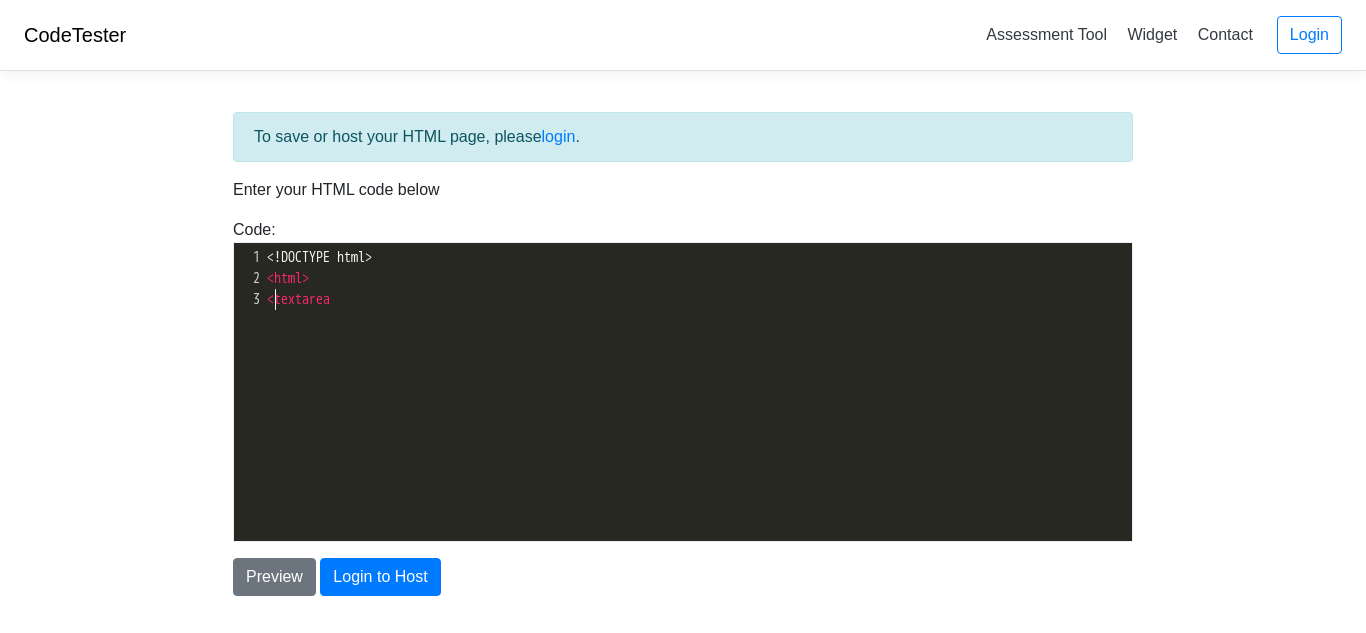scroll, scrollTop: 7, scrollLeft: 9, axis: both 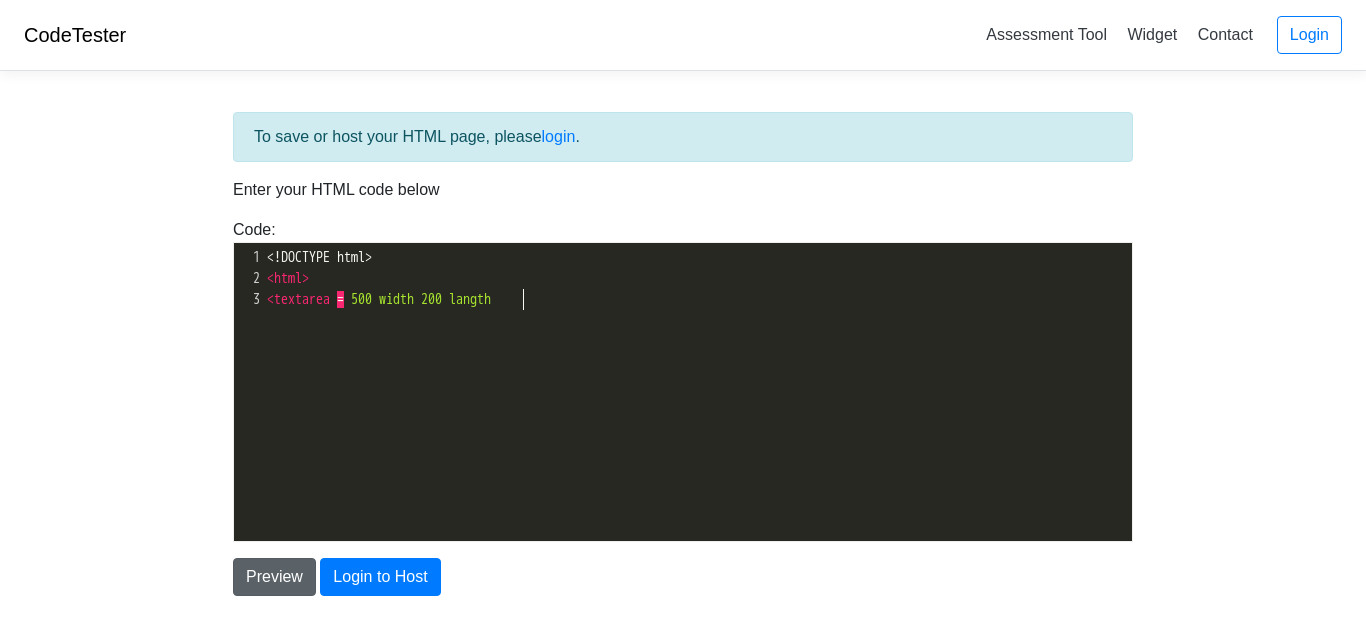 type on "gth" 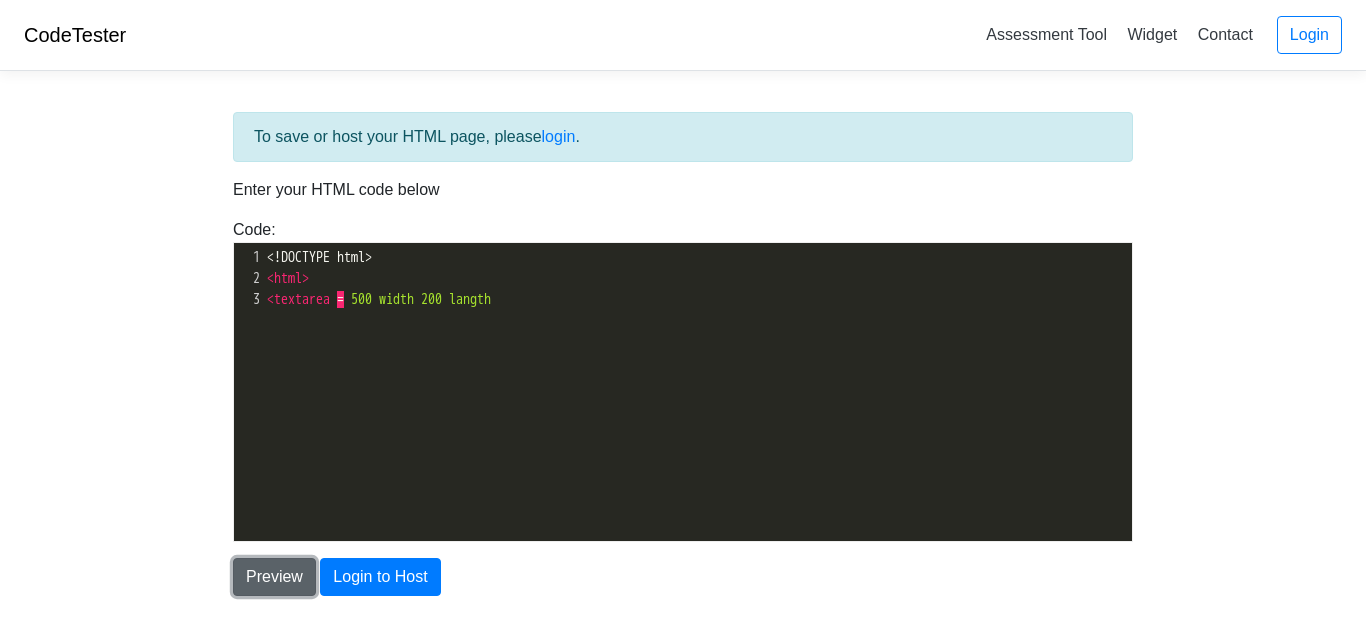 click on "Preview" at bounding box center [274, 577] 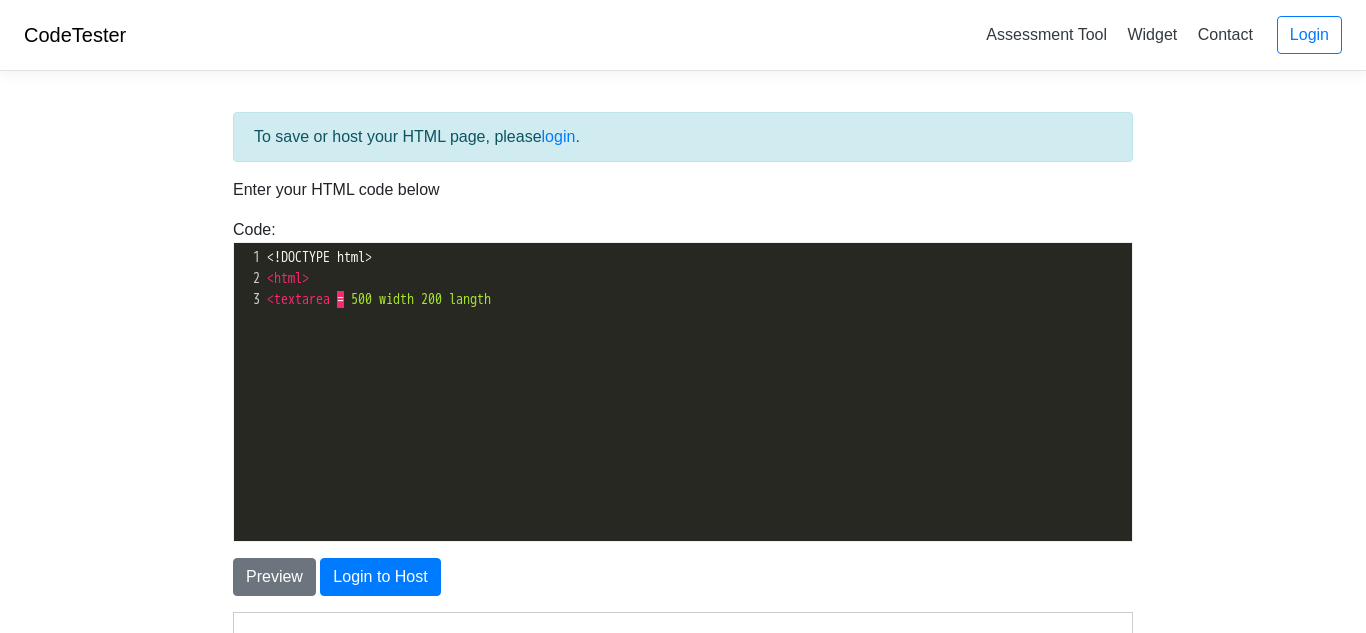 click on "Preview
Login to Host" at bounding box center (683, 569) 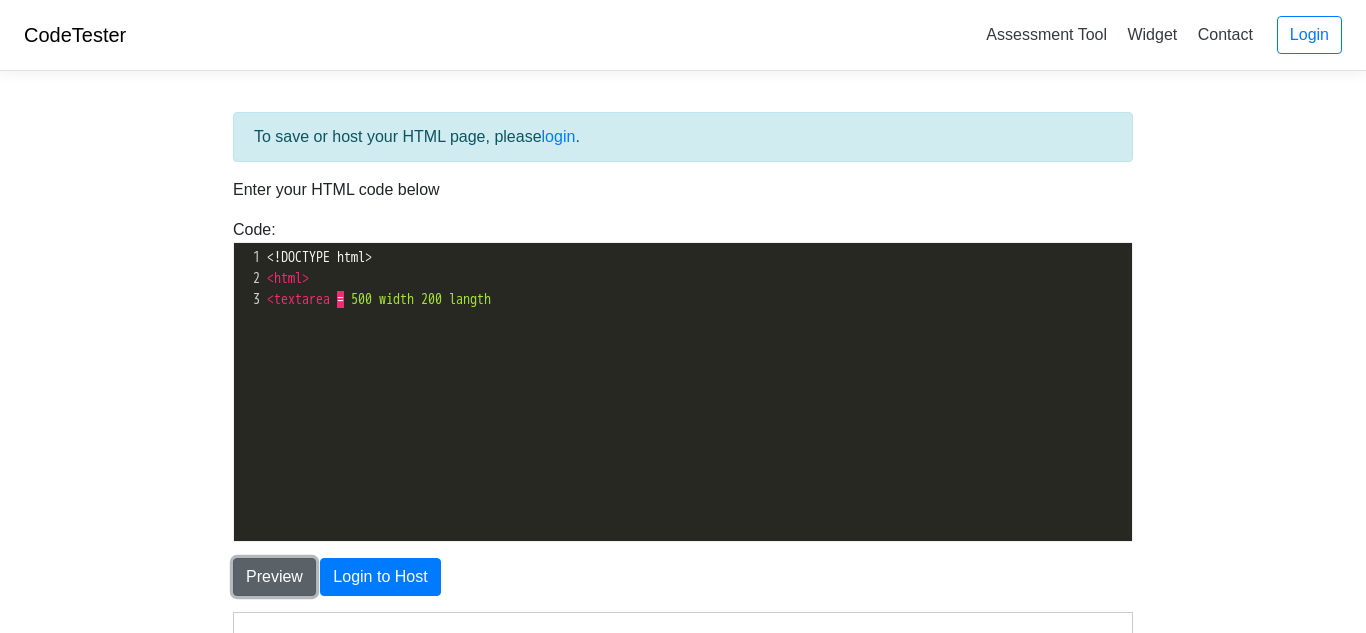 click on "Preview" at bounding box center [274, 577] 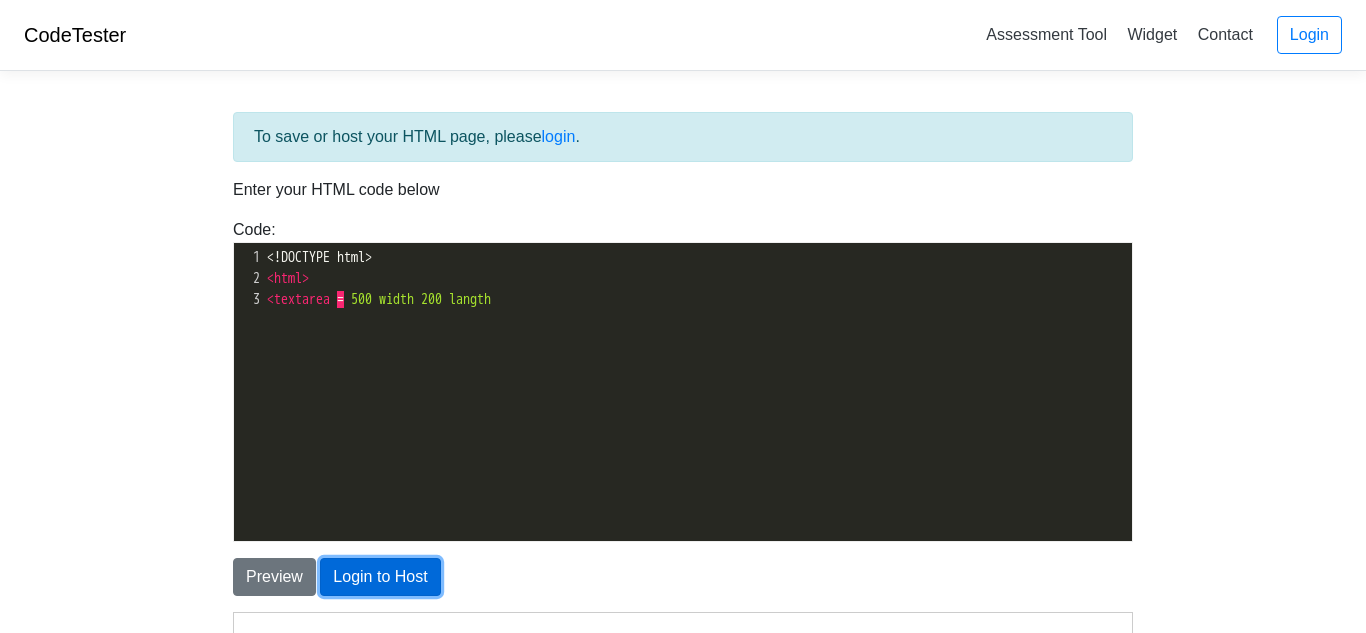 click on "Login to Host" at bounding box center (380, 577) 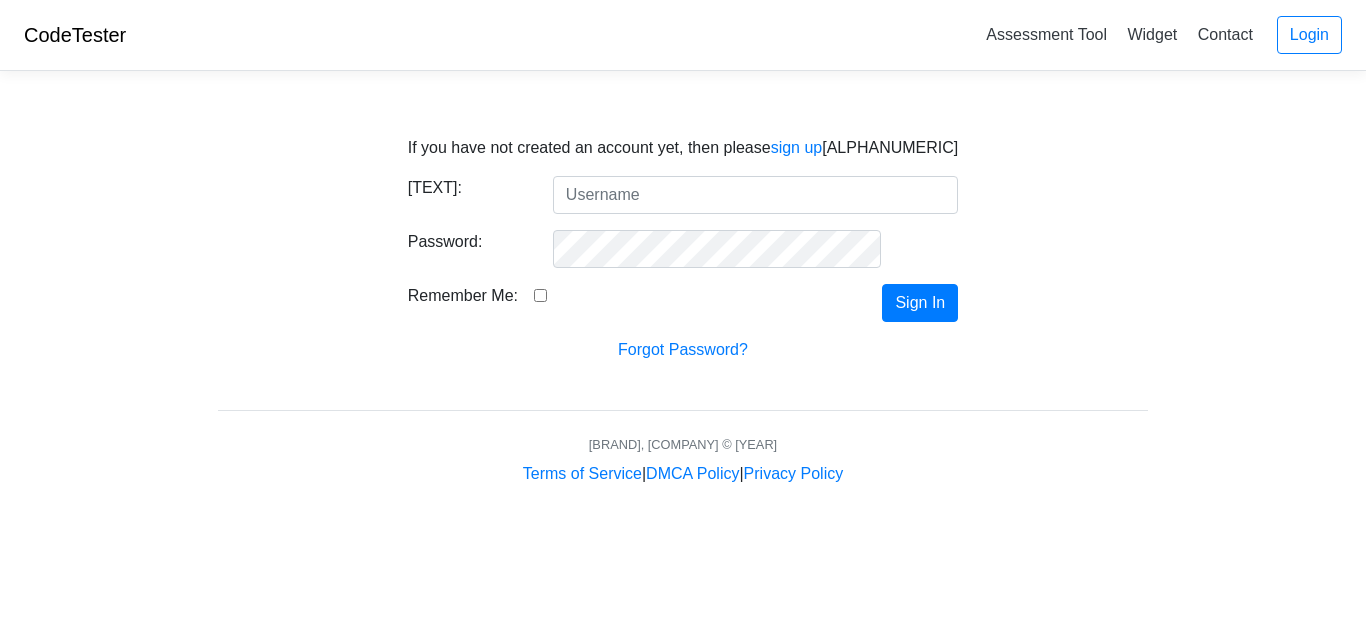 scroll, scrollTop: 0, scrollLeft: 0, axis: both 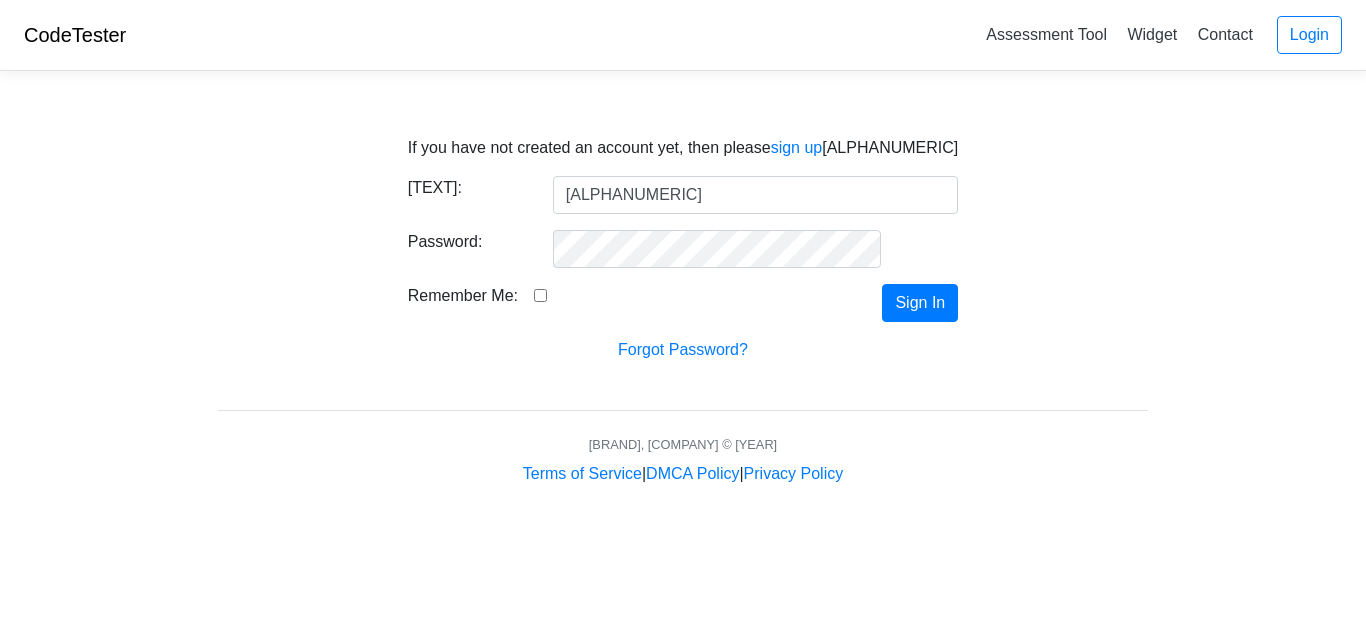 type on "[ALPHANUMERIC]" 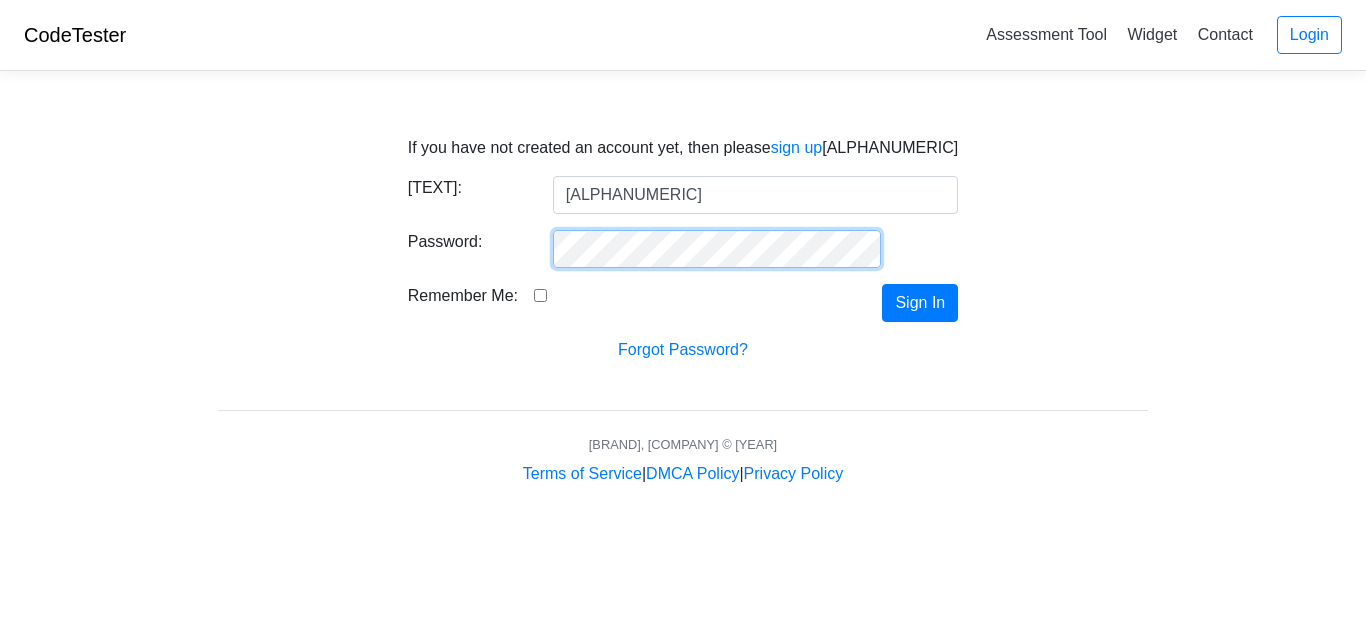 click on "Sign In" at bounding box center (920, 303) 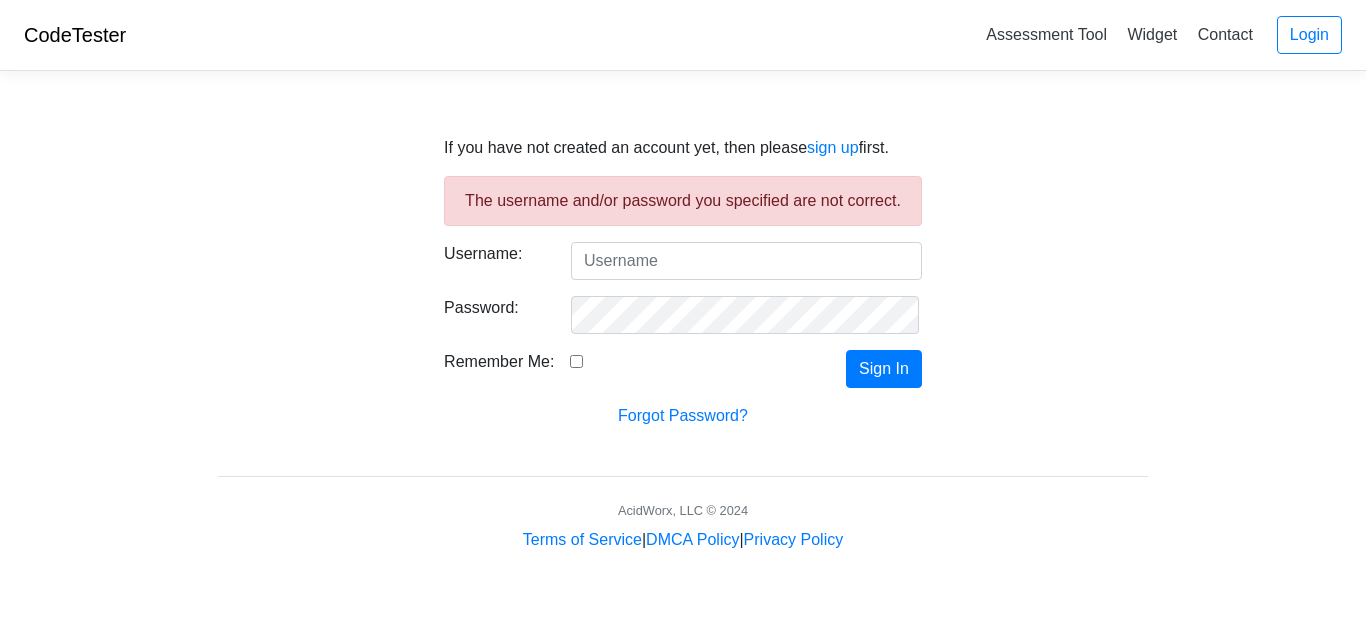scroll, scrollTop: 0, scrollLeft: 0, axis: both 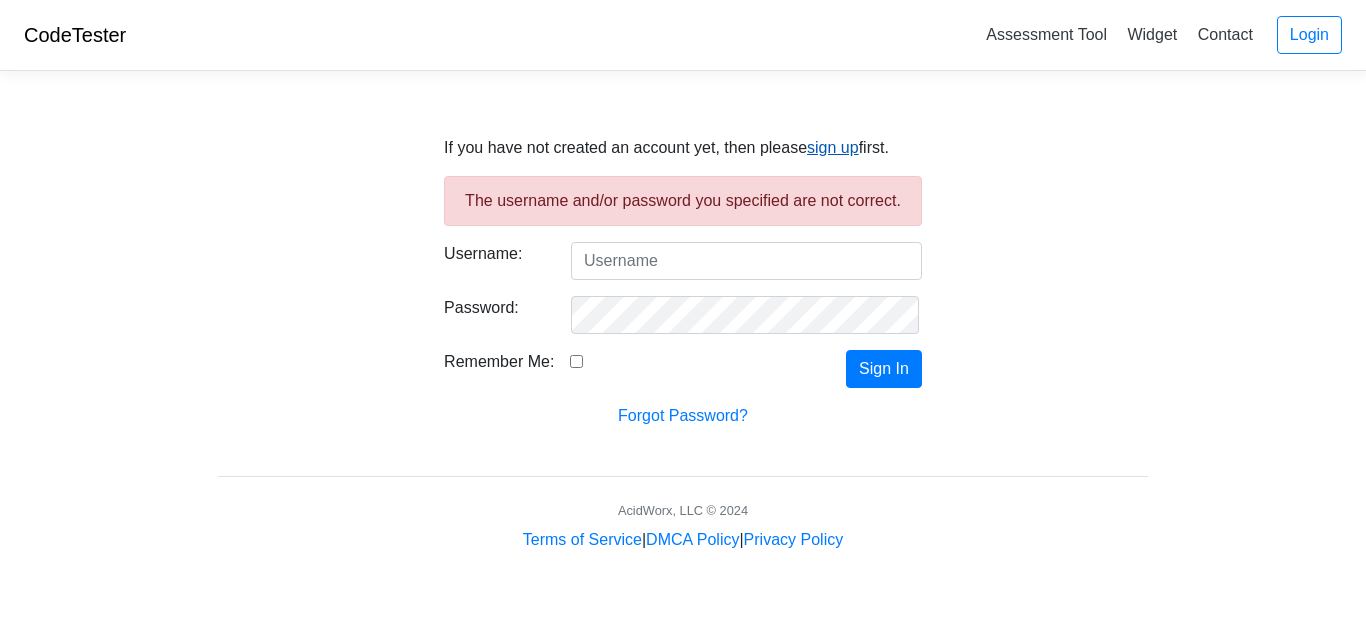 click on "sign up" at bounding box center [833, 147] 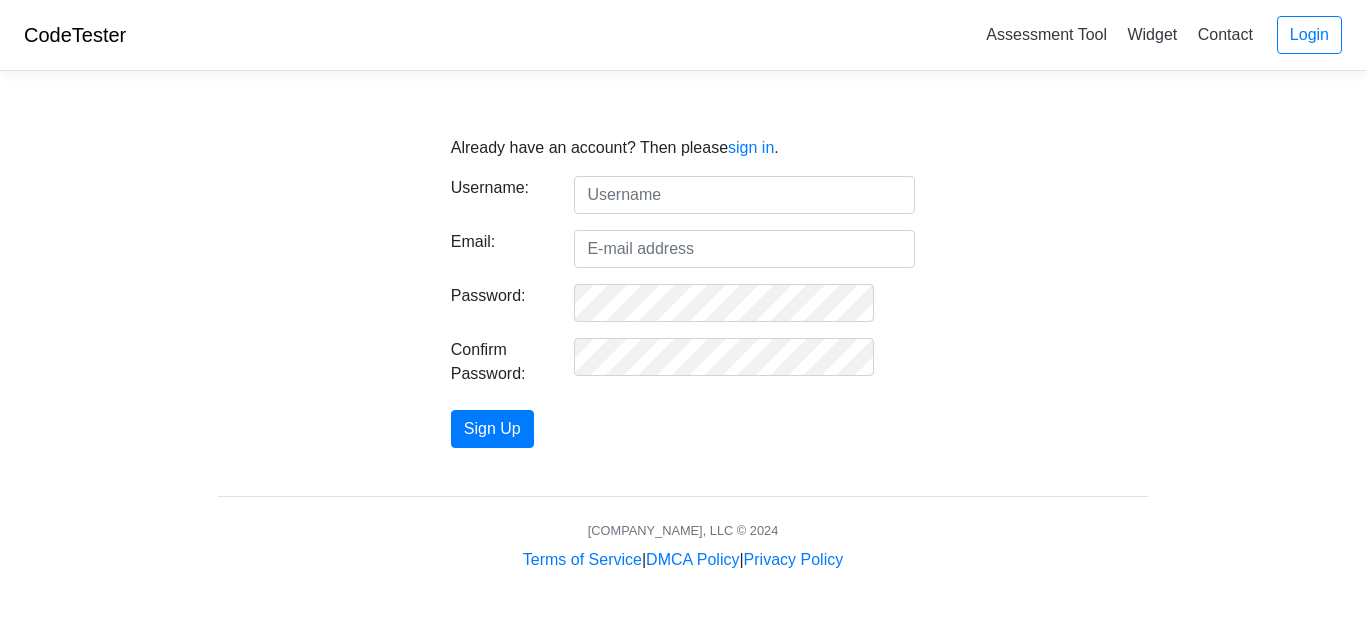 scroll, scrollTop: 0, scrollLeft: 0, axis: both 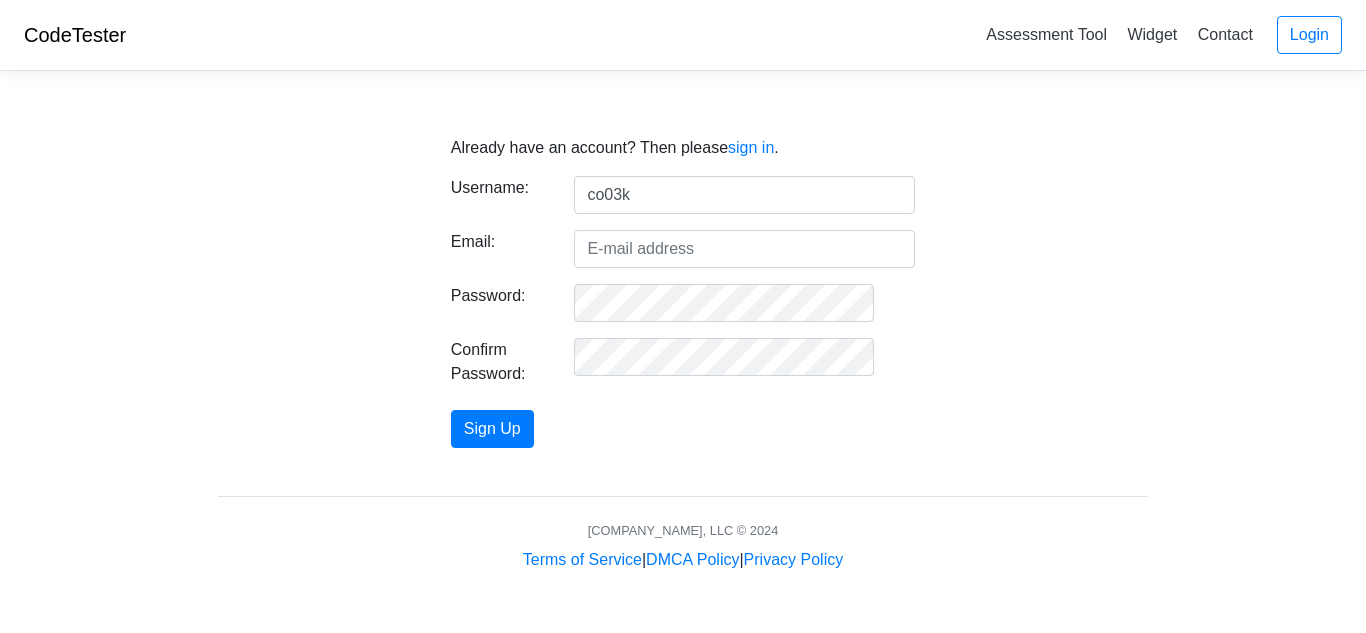 type on "[ALPHANUMERIC]" 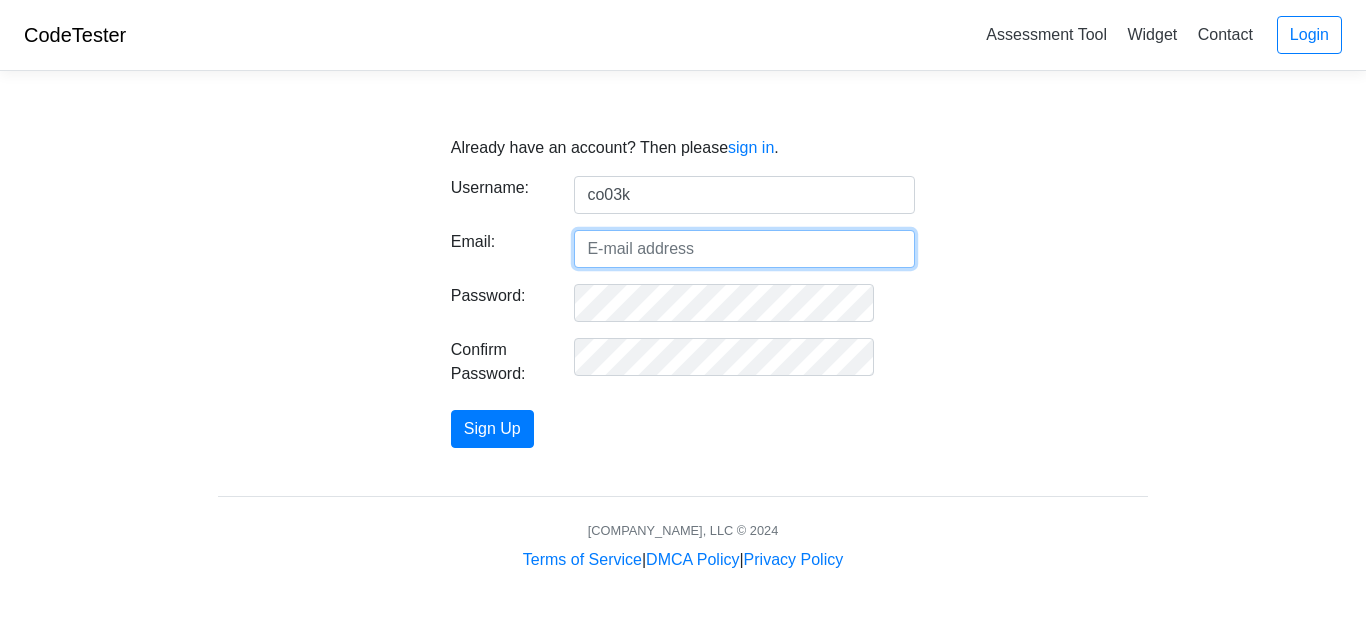 click on "Email:" at bounding box center [744, 249] 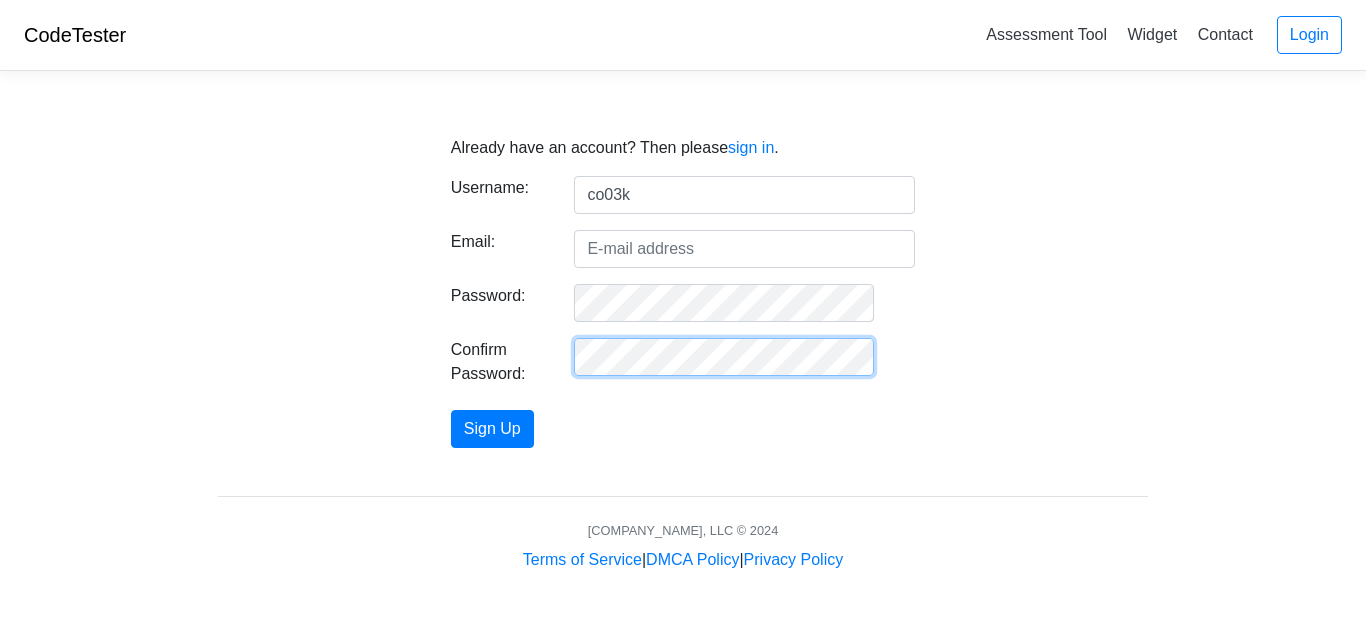 click on "Sign Up" at bounding box center (492, 429) 